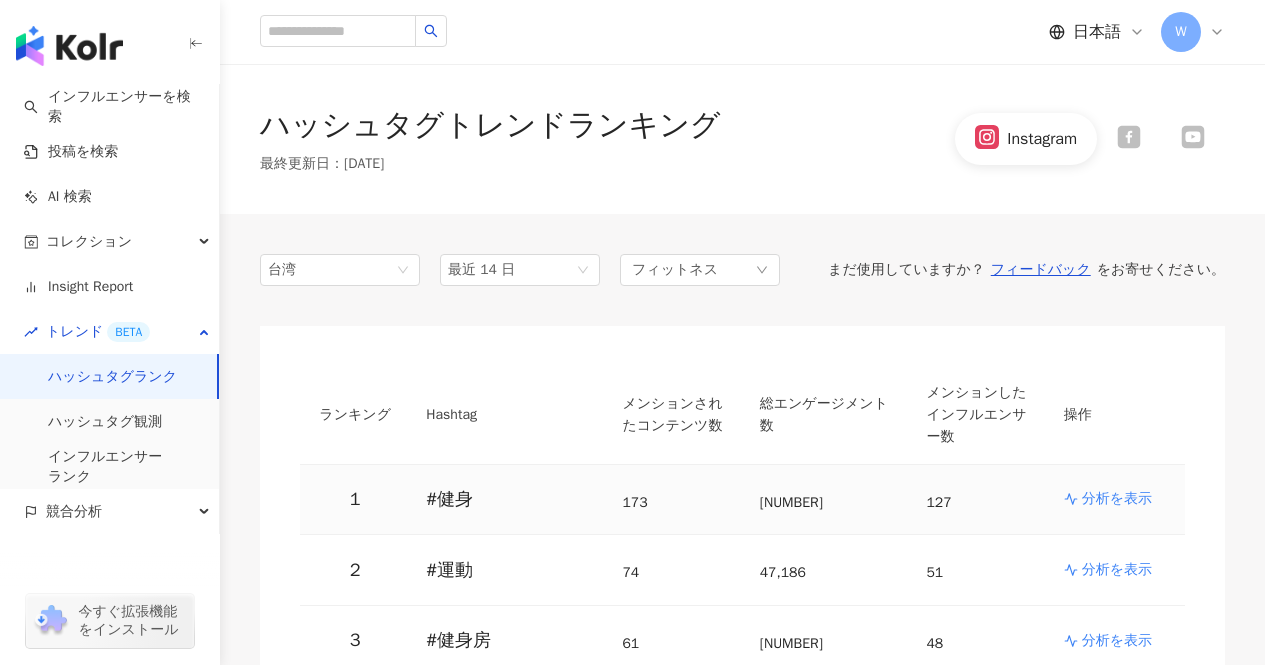 scroll, scrollTop: 200, scrollLeft: 0, axis: vertical 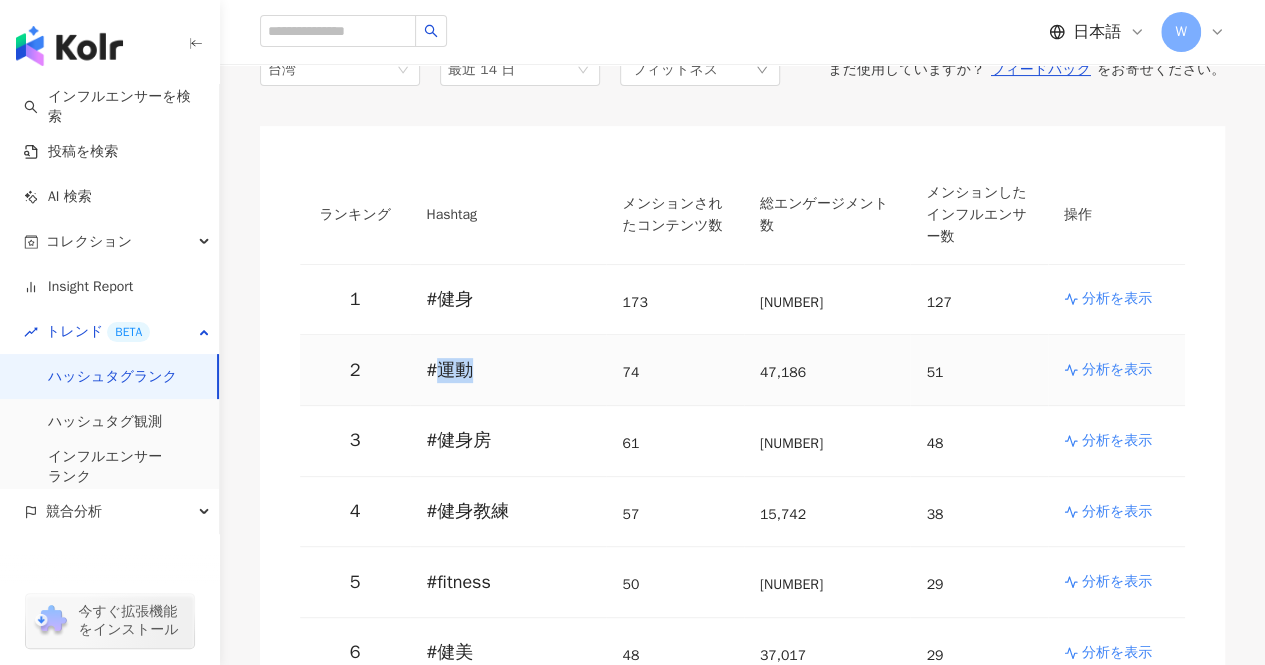 drag, startPoint x: 485, startPoint y: 347, endPoint x: 435, endPoint y: 341, distance: 50.358715 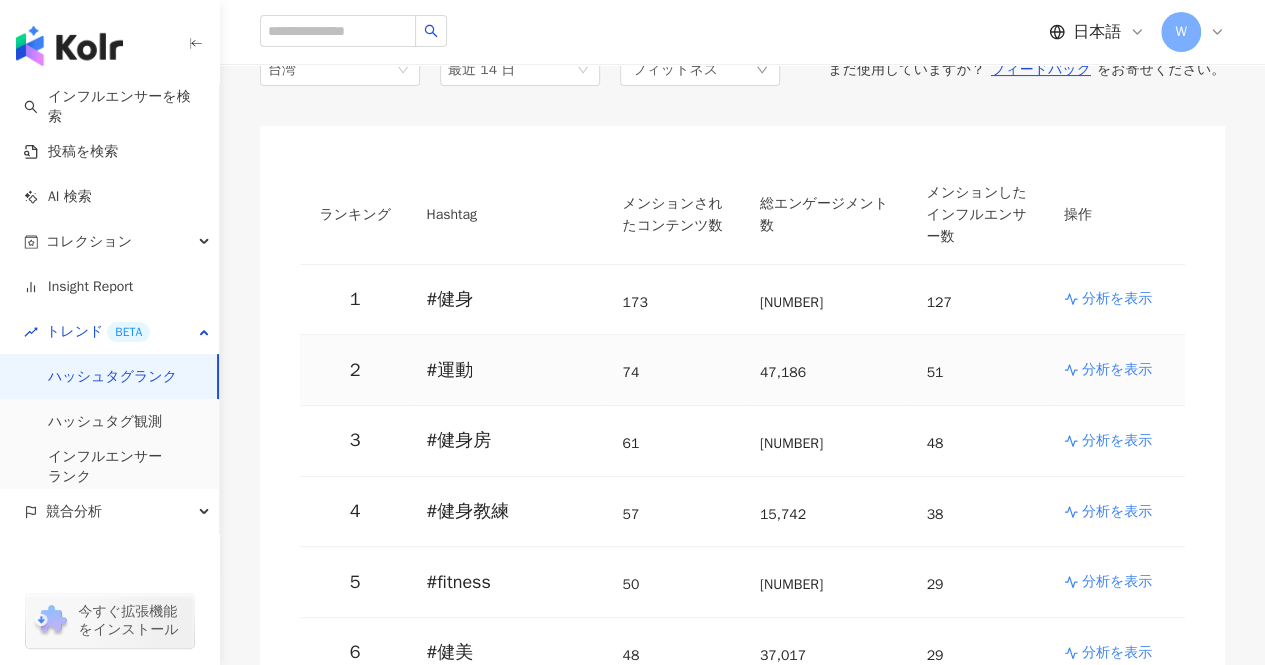click on "74" at bounding box center (630, 370) 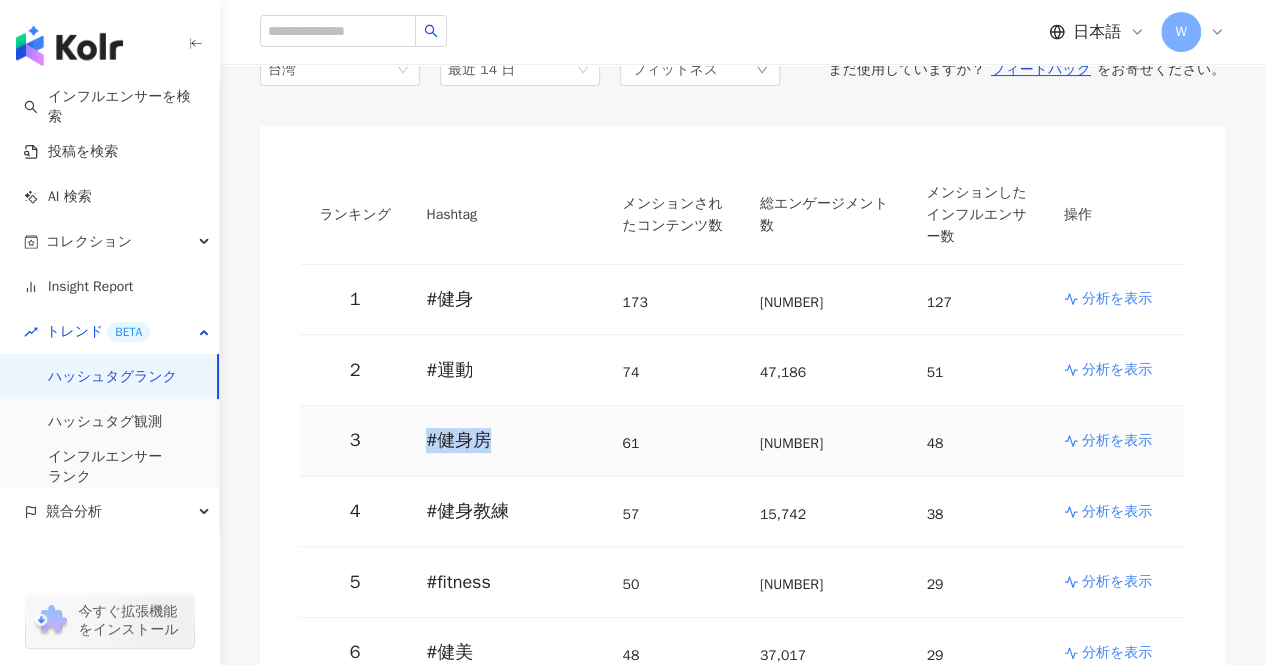 drag, startPoint x: 524, startPoint y: 418, endPoint x: 400, endPoint y: 418, distance: 124 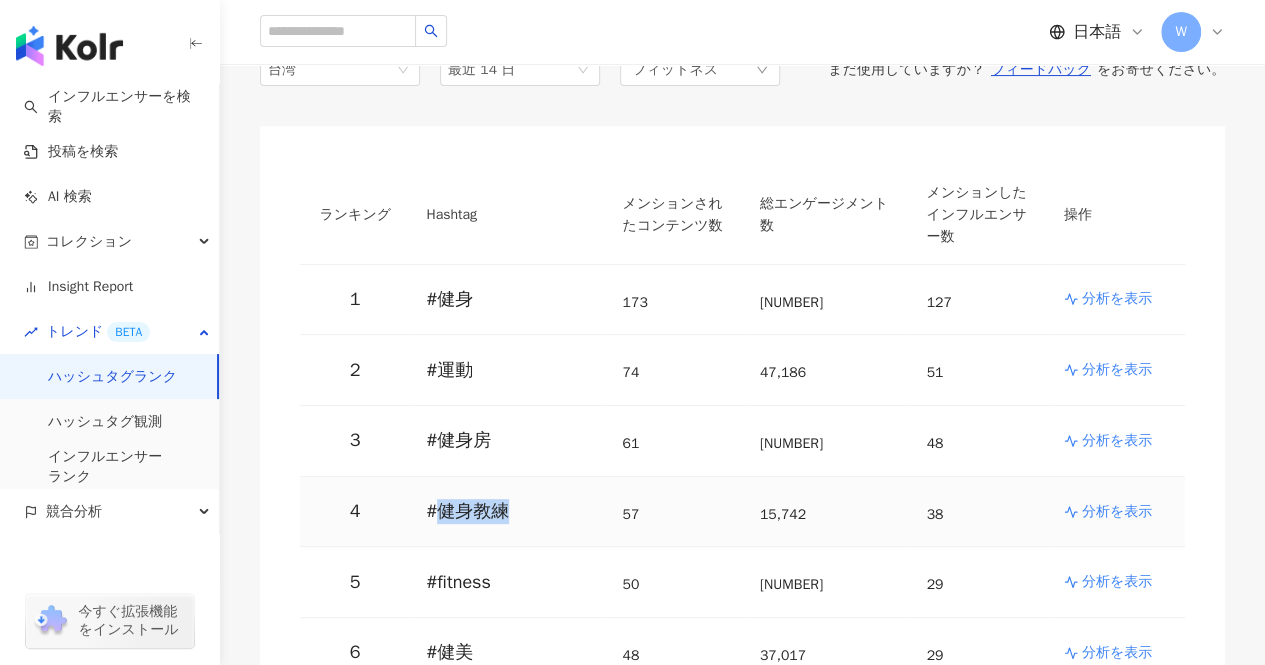 drag, startPoint x: 510, startPoint y: 482, endPoint x: 438, endPoint y: 480, distance: 72.02777 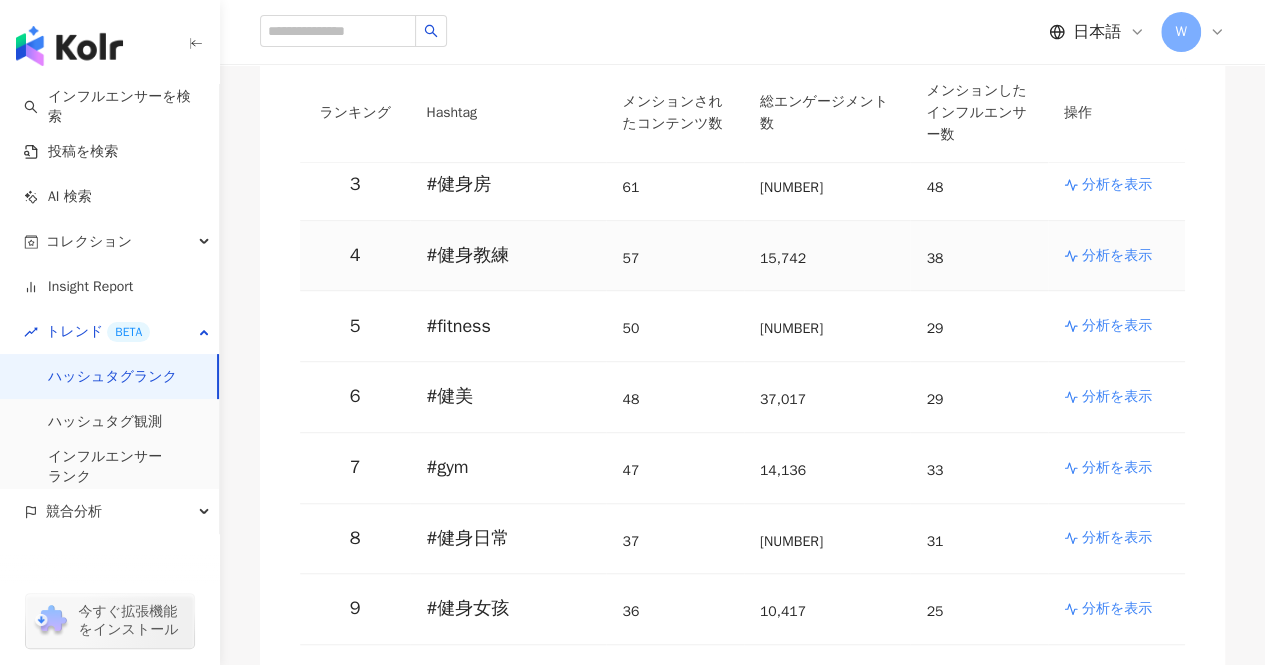 scroll, scrollTop: 500, scrollLeft: 0, axis: vertical 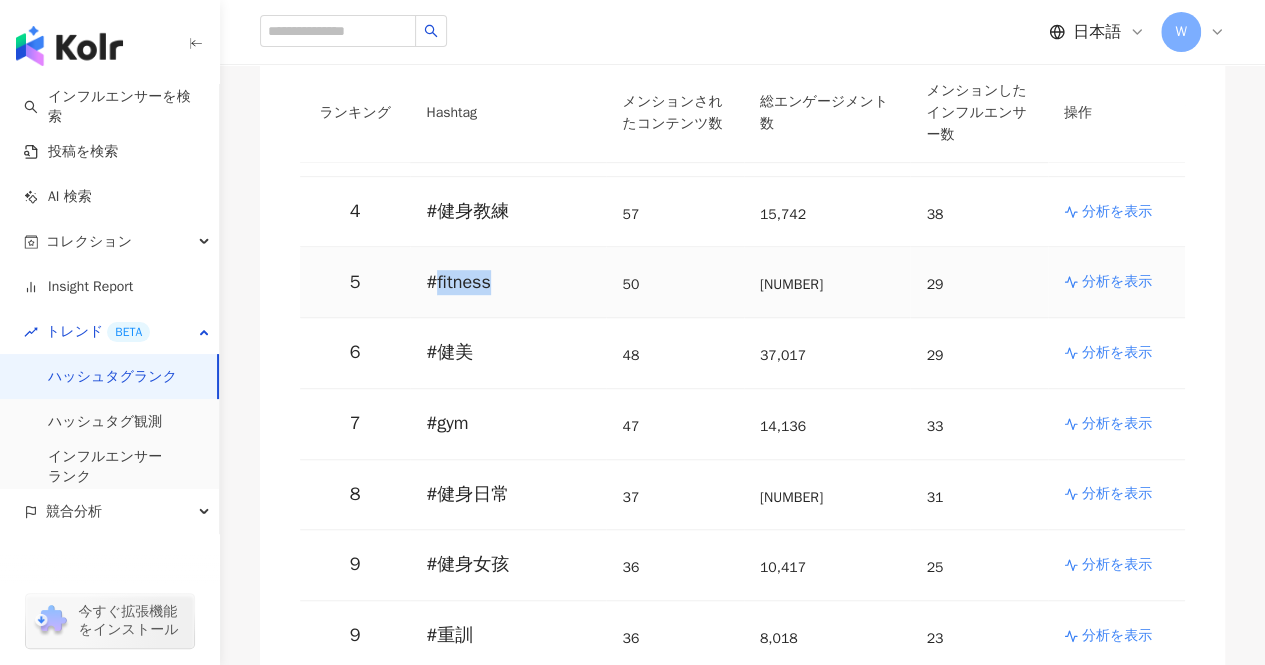 drag, startPoint x: 515, startPoint y: 261, endPoint x: 436, endPoint y: 266, distance: 79.15807 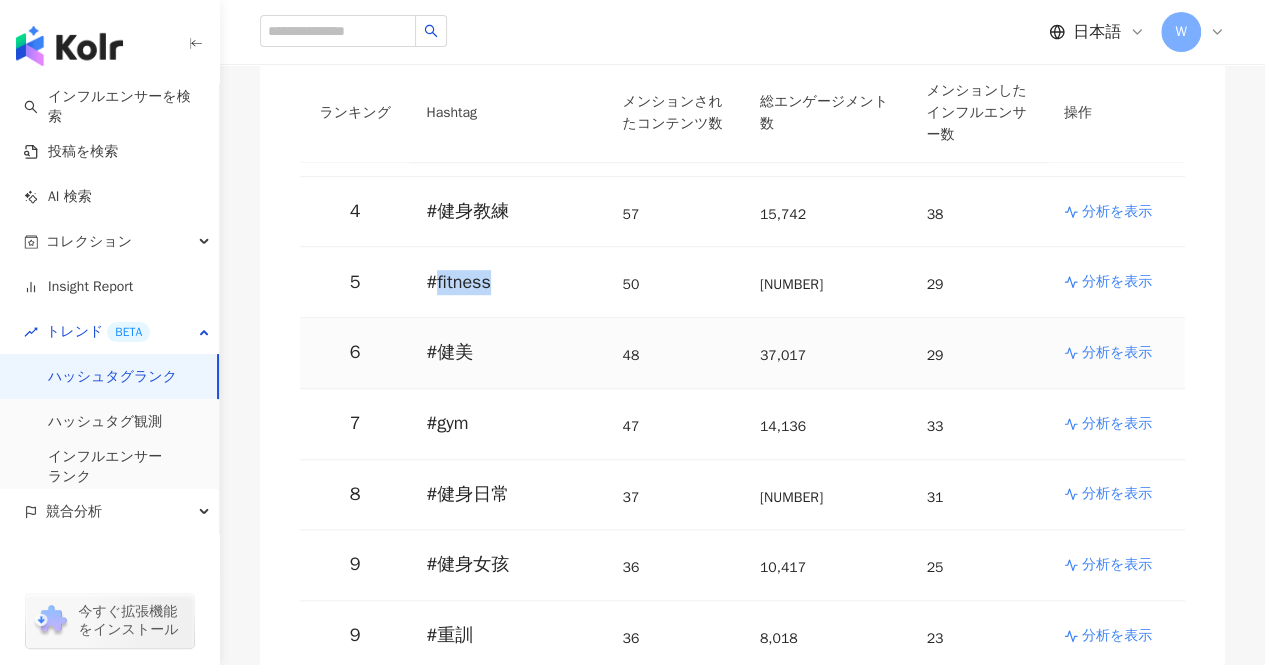copy on "fitness" 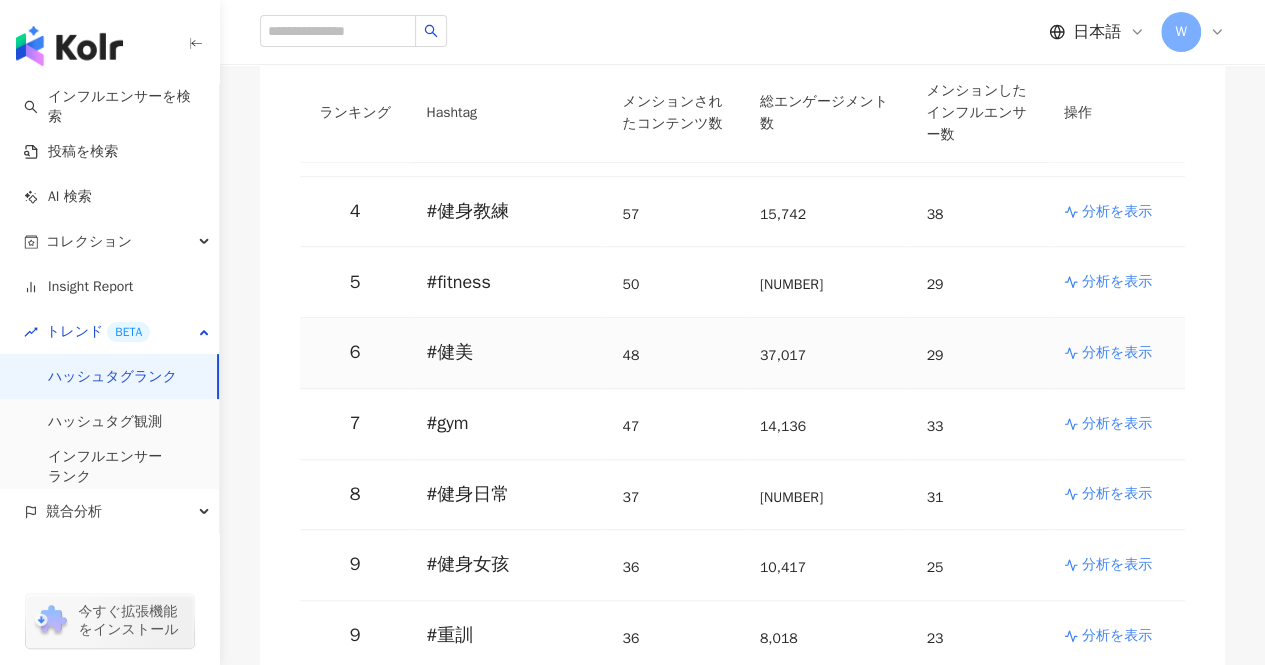 click on "# 健美" at bounding box center [508, 353] 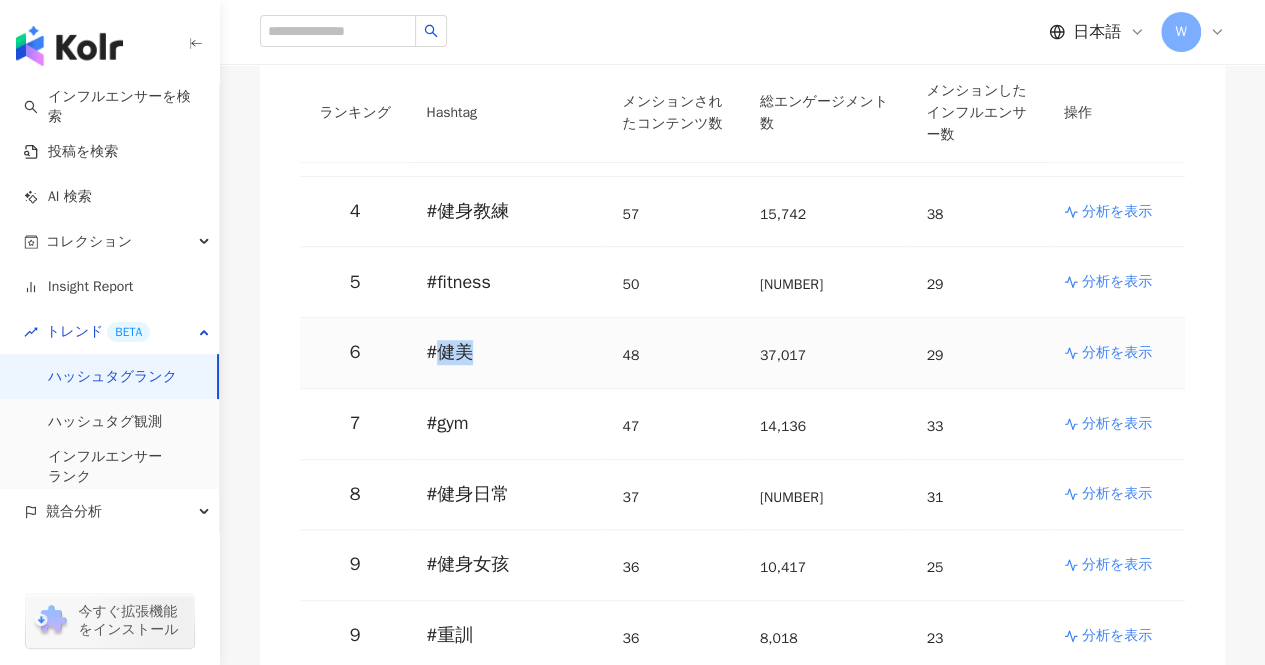 drag, startPoint x: 484, startPoint y: 325, endPoint x: 440, endPoint y: 323, distance: 44.04543 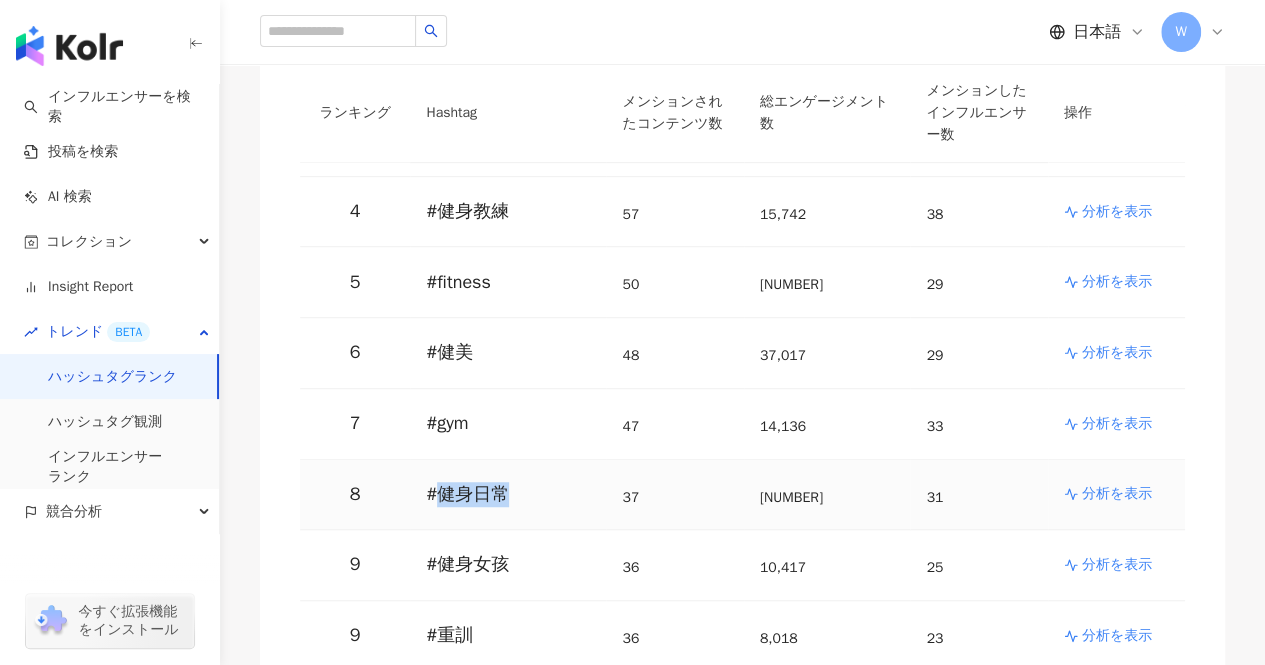 drag, startPoint x: 503, startPoint y: 483, endPoint x: 444, endPoint y: 470, distance: 60.41523 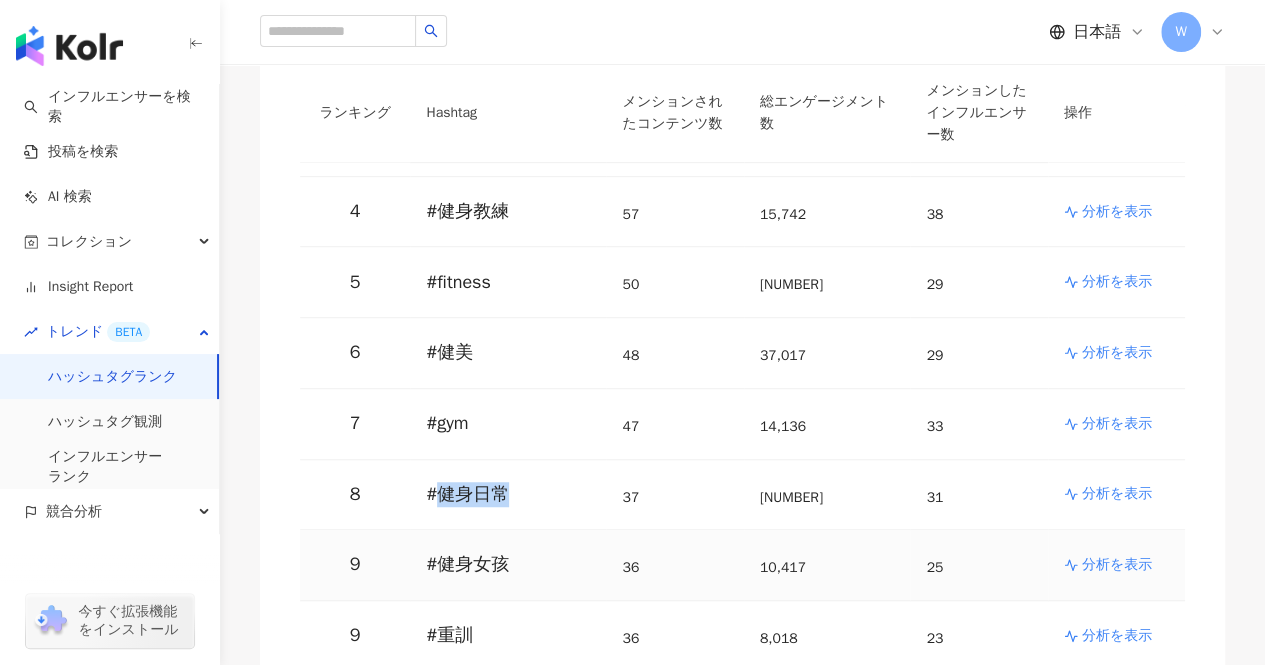 copy on "健身日常" 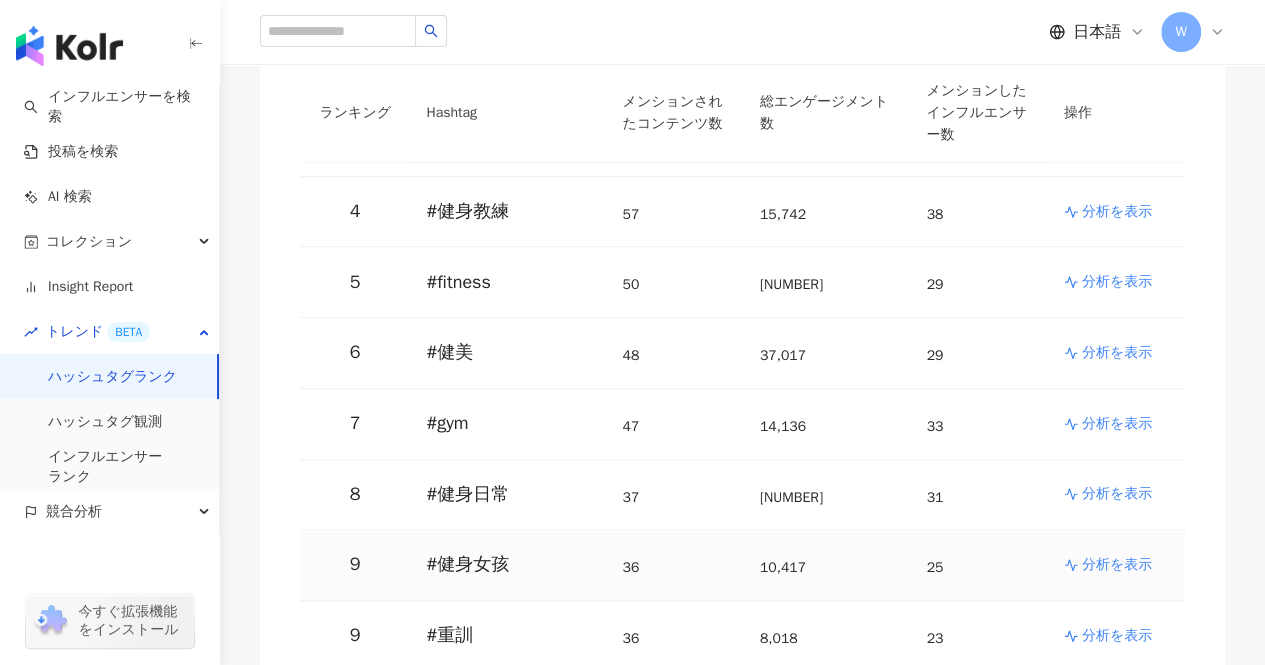 click on "# 健身女孩" at bounding box center (508, 565) 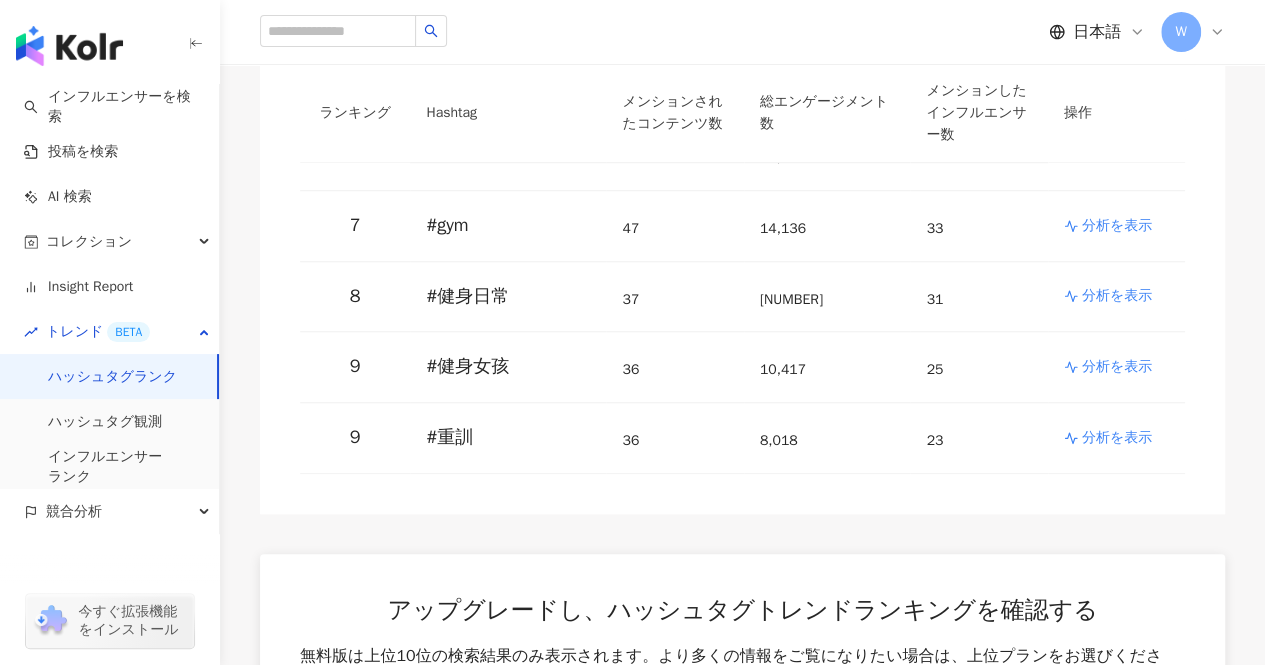 scroll, scrollTop: 700, scrollLeft: 0, axis: vertical 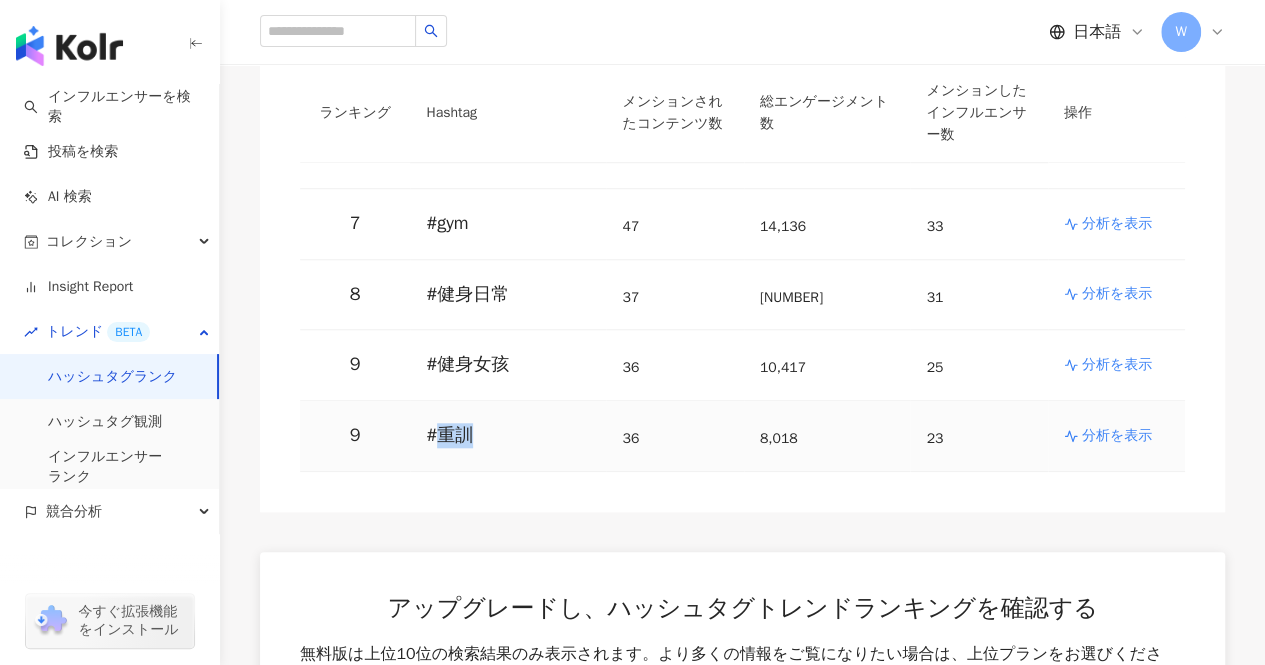 drag, startPoint x: 486, startPoint y: 419, endPoint x: 441, endPoint y: 419, distance: 45 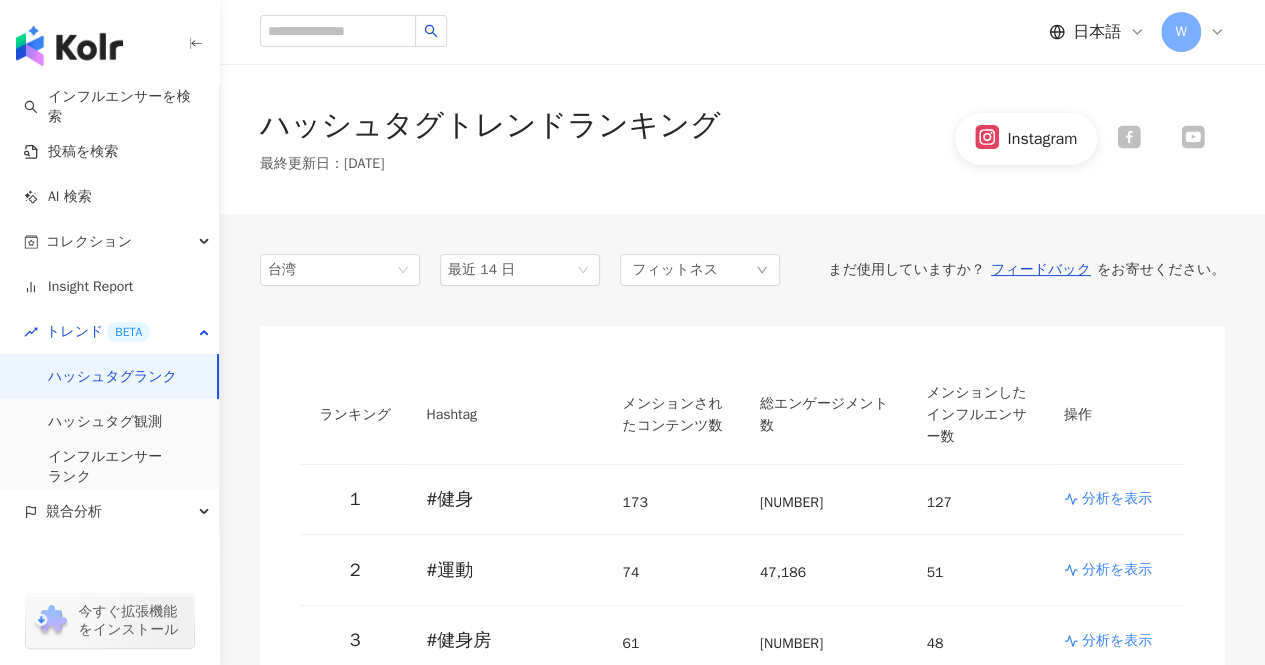 scroll, scrollTop: 0, scrollLeft: 0, axis: both 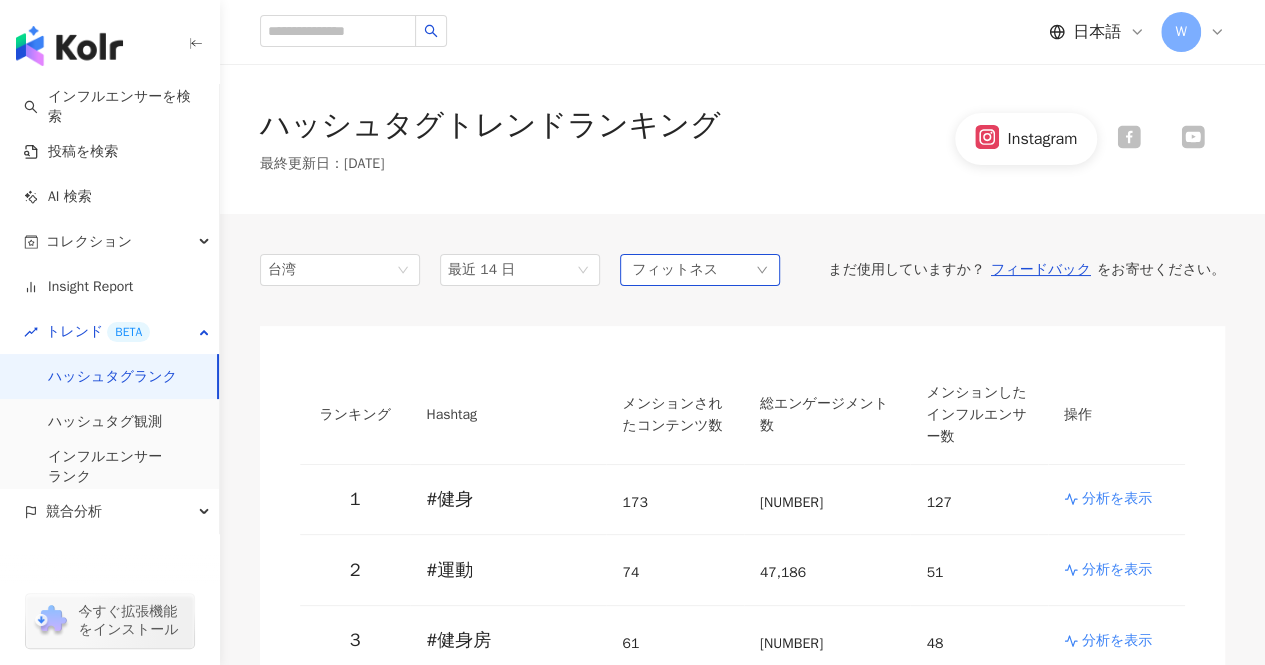 click on "フィットネス" at bounding box center [675, 270] 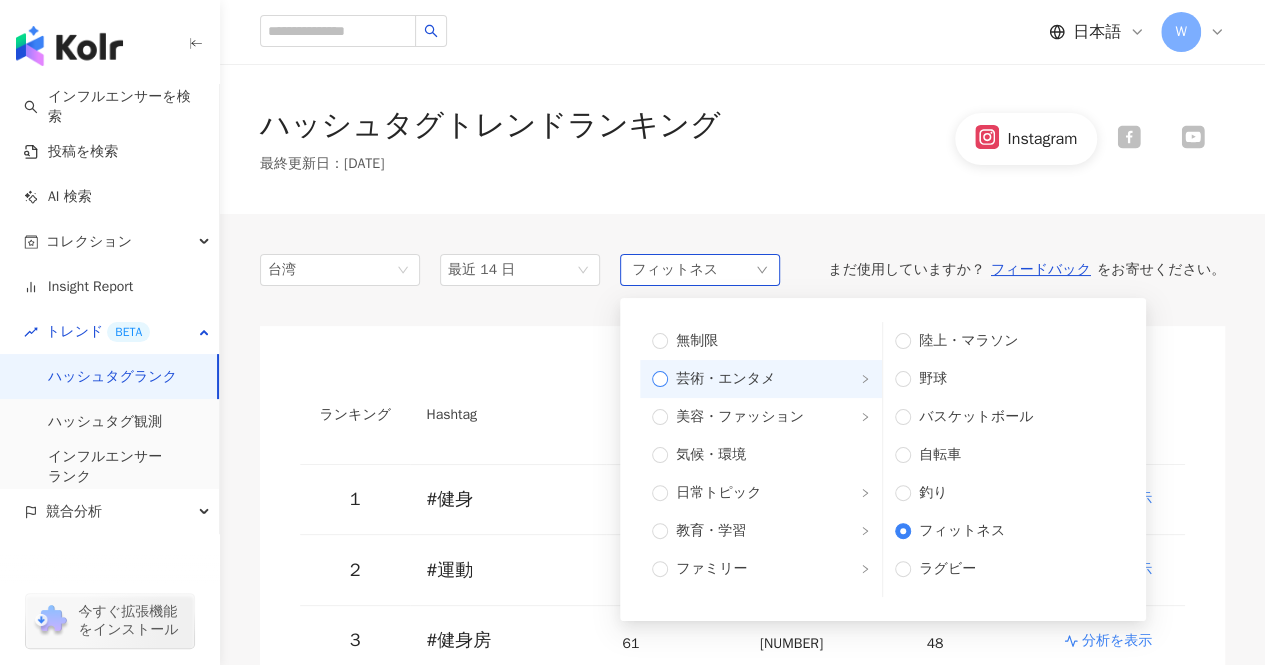 click on "芸術・エンタメ" at bounding box center (769, 379) 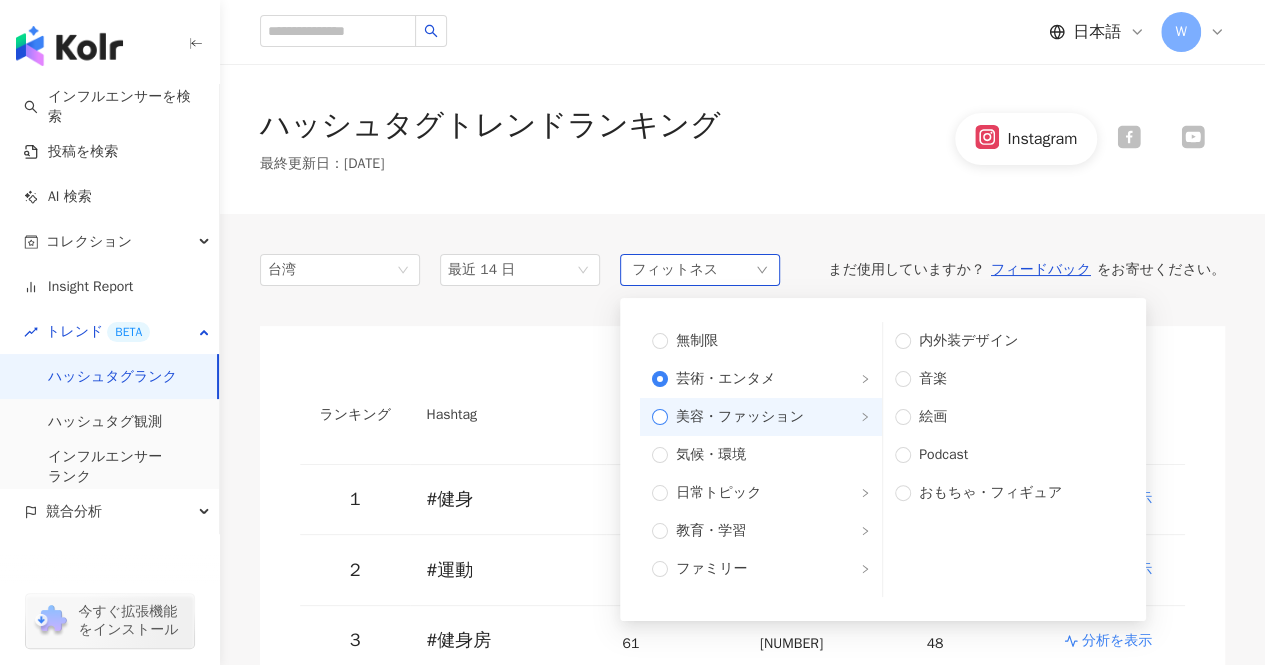 click on "美容・ファッション" at bounding box center (769, 417) 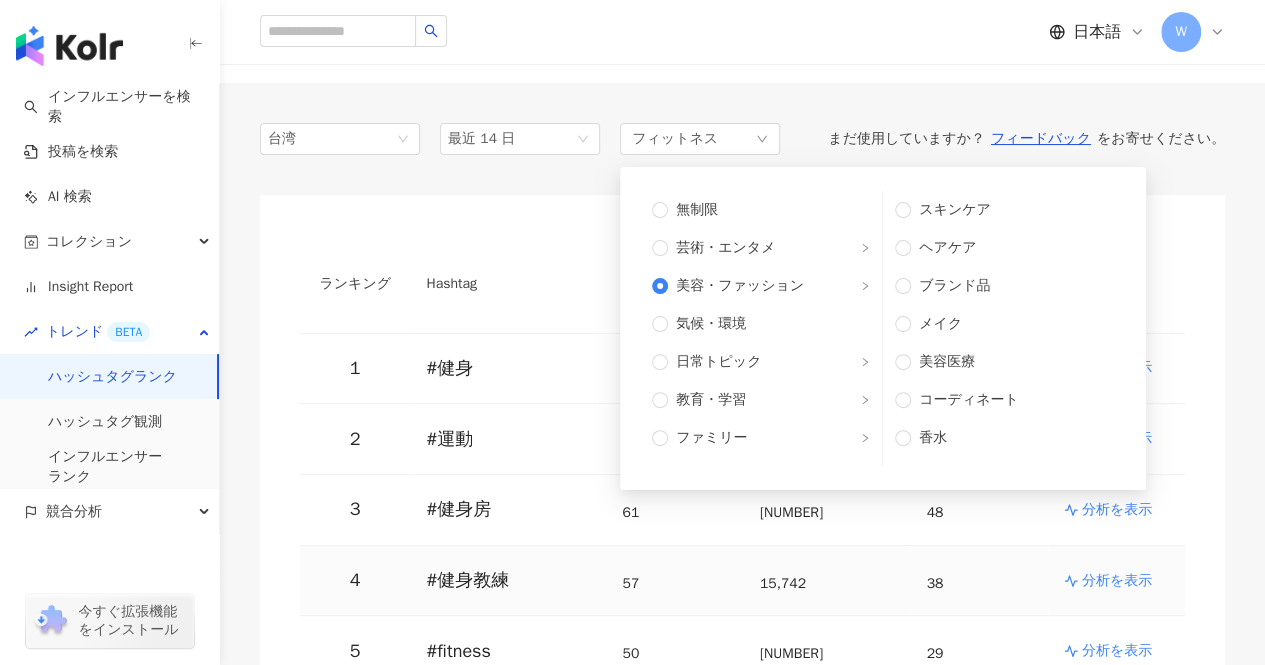 scroll, scrollTop: 100, scrollLeft: 0, axis: vertical 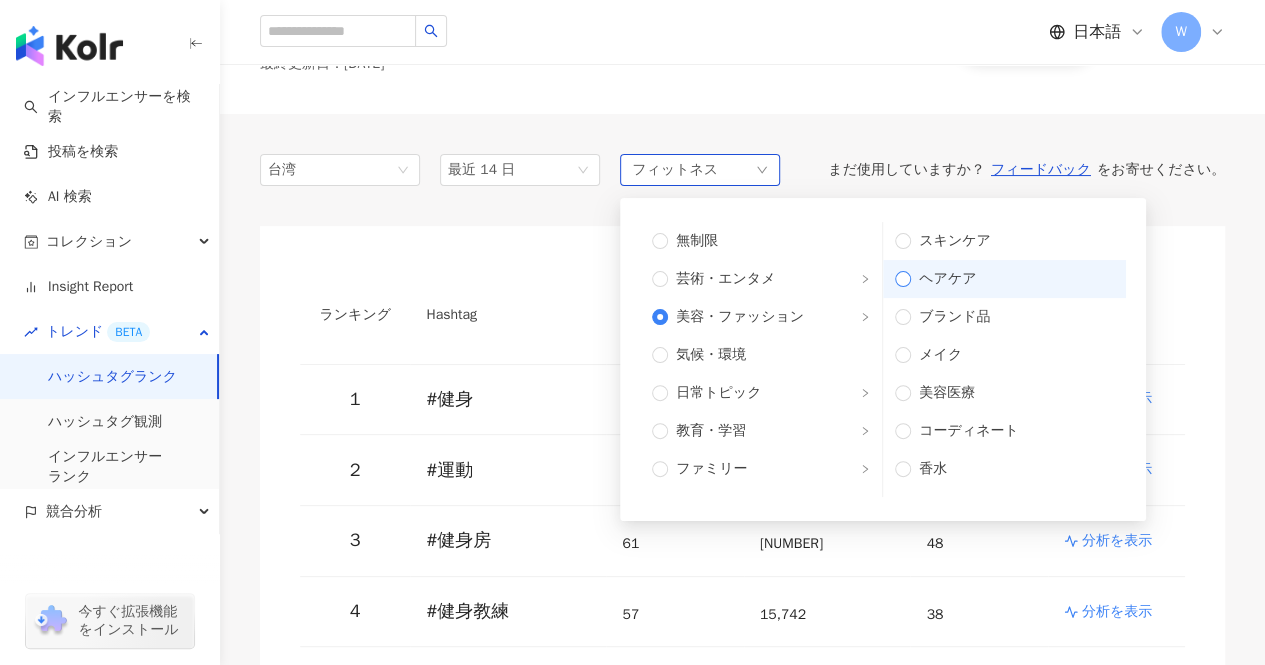 click on "ヘアケア" at bounding box center [1004, 279] 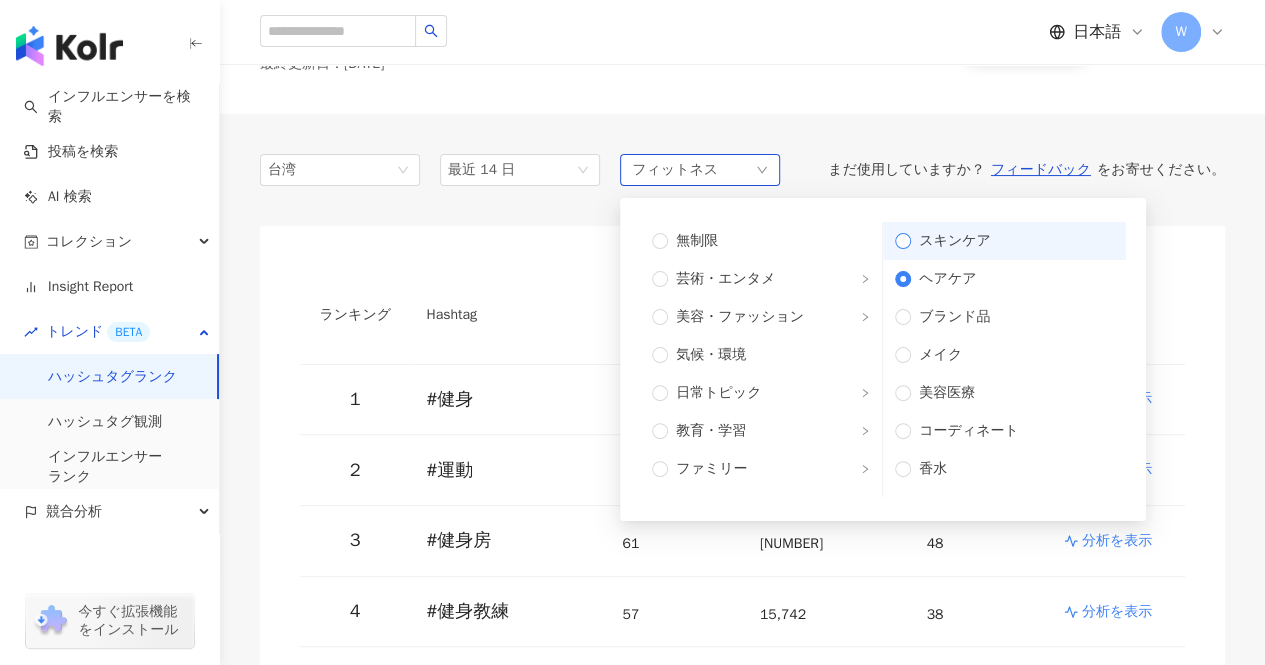 click on "スキンケア" at bounding box center (1012, 241) 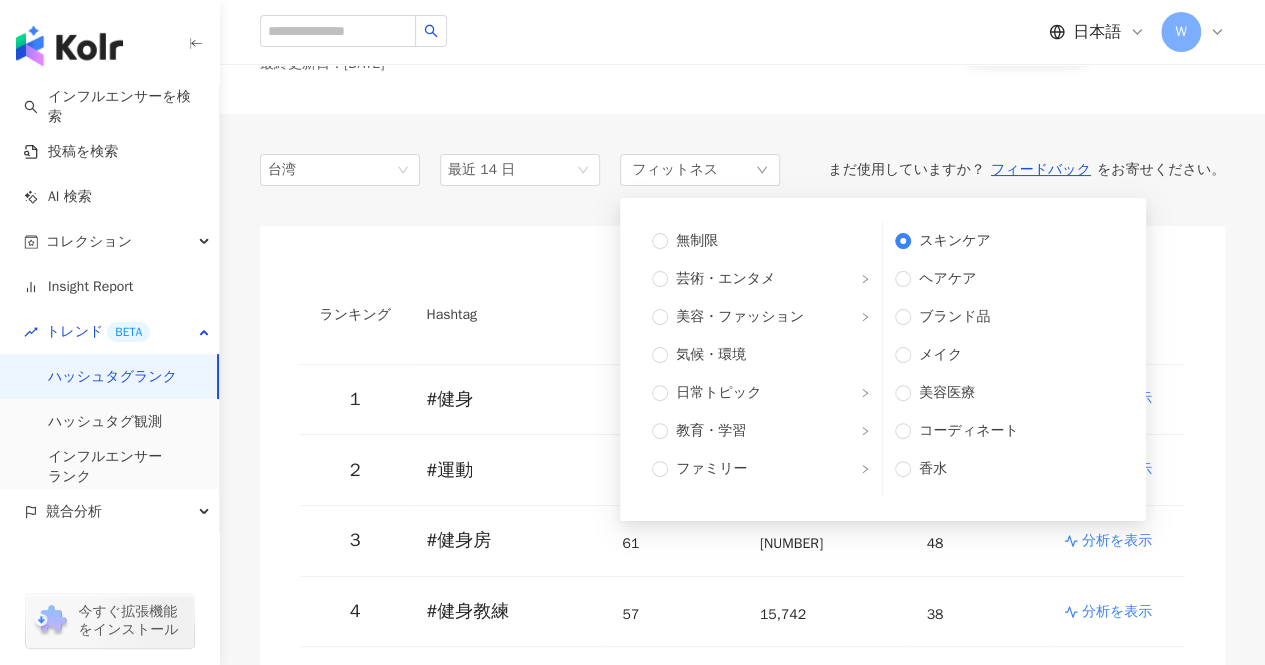 click on "台湾 最近 14 日 フィットネス 無制限 芸術・エンタメ 美容・ファッション 気候・環境 日常トピック 教育・学習 ファミリー ファイナンス グルメ 占い ゲーム 法律・社会 ライフスタイル エンタメ 医療・健康 ペット 撮影 恋愛 宗教 商品販売 スポーツ テクノロジー 車・バイク 旅行 成人 スキンケア ヘアケア ブランド品 メイク 美容医療 コーディネート 香水 まだ使用していますか？ フィードバック をお寄せください。 ランキング Hashtag メンションされたコンテンツ数 総エンゲージメント数 メンションしたインフルエンサー数 操作             1 # [HASHTAG] [NUMBER] [NUMBER] [NUMBER] 分析を表示 2 # [HASHTAG] [NUMBER] [NUMBER] [NUMBER] 分析を表示 3 # [HASHTAG] [NUMBER] [NUMBER] [NUMBER] 分析を表示 4 # [HASHTAG] [NUMBER] [NUMBER] [NUMBER] 分析を表示 5 # [HASHTAG] [NUMBER] [NUMBER] [NUMBER] 分析を表示 6 # [HASHTAG] [NUMBER] [NUMBER] [NUMBER] 分析を表示 7 # [HASHTAG] [NUMBER] [NUMBER] [NUMBER] 8 # [NUMBER] [NUMBER]" at bounding box center (742, 912) 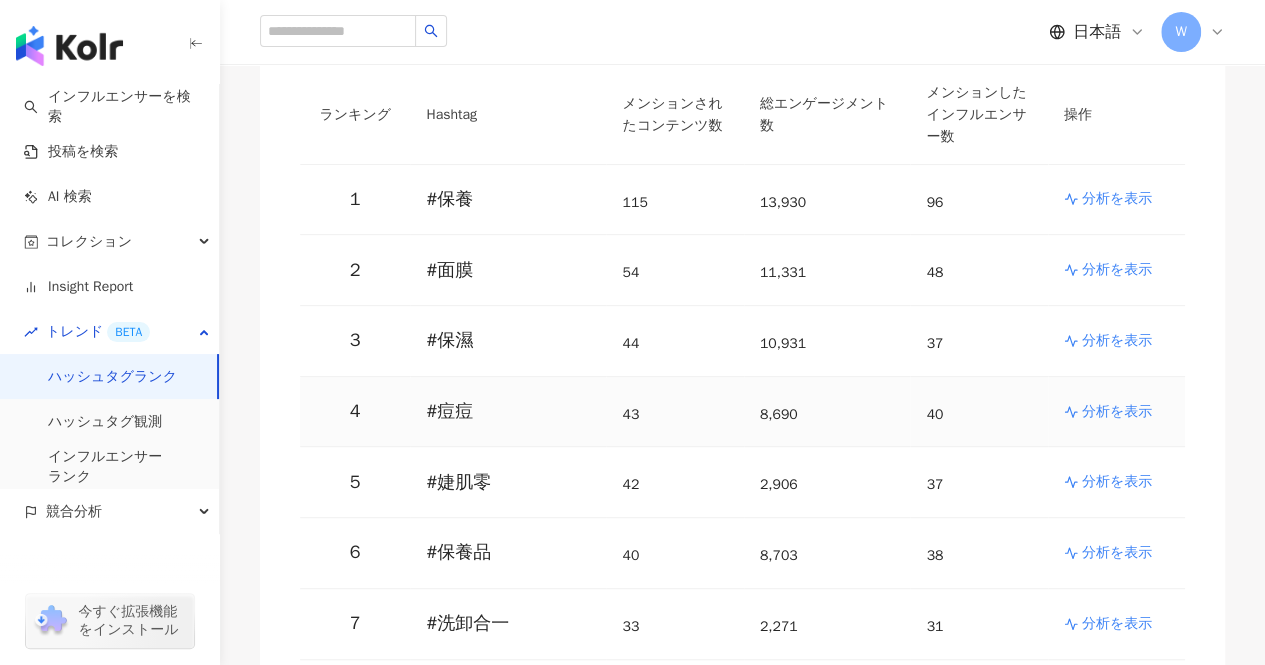 scroll, scrollTop: 100, scrollLeft: 0, axis: vertical 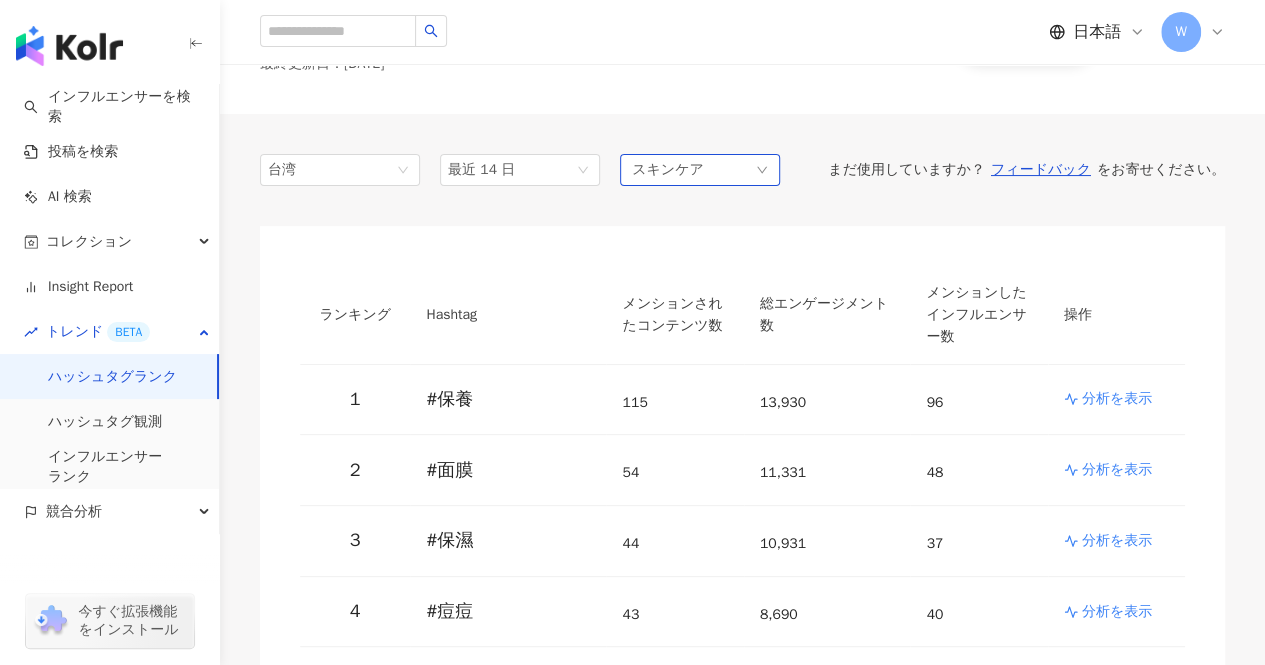 click on "スキンケア" at bounding box center [700, 170] 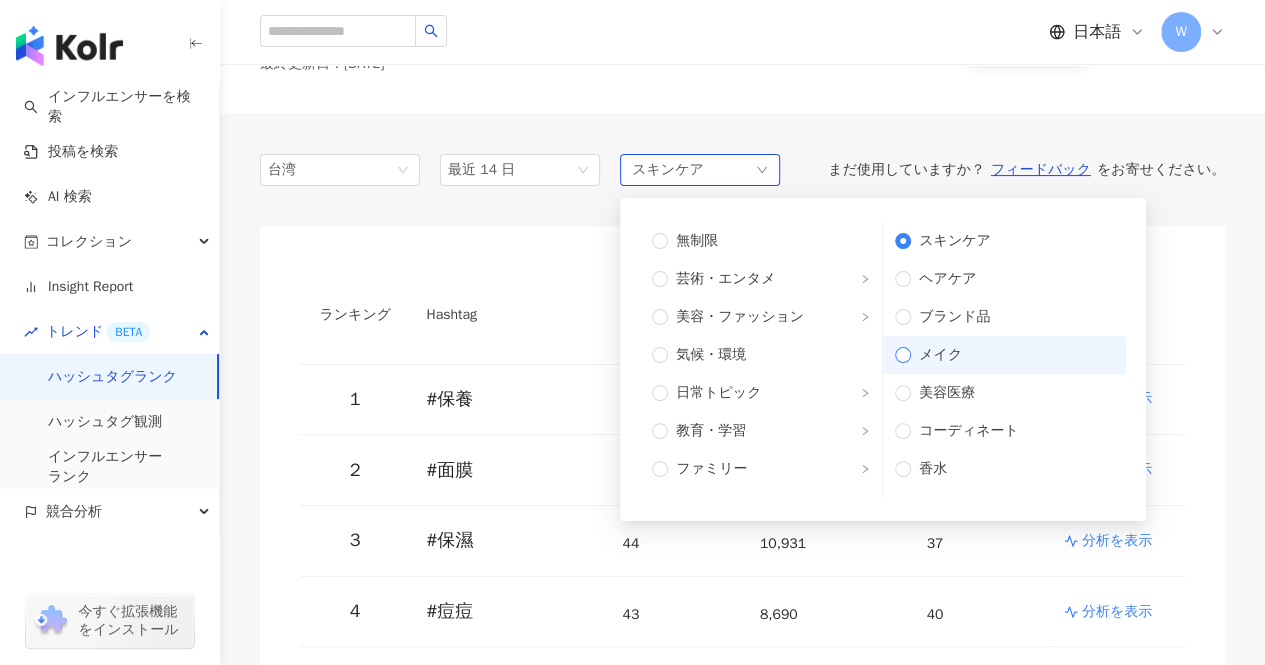 click on "メイク" at bounding box center [1012, 355] 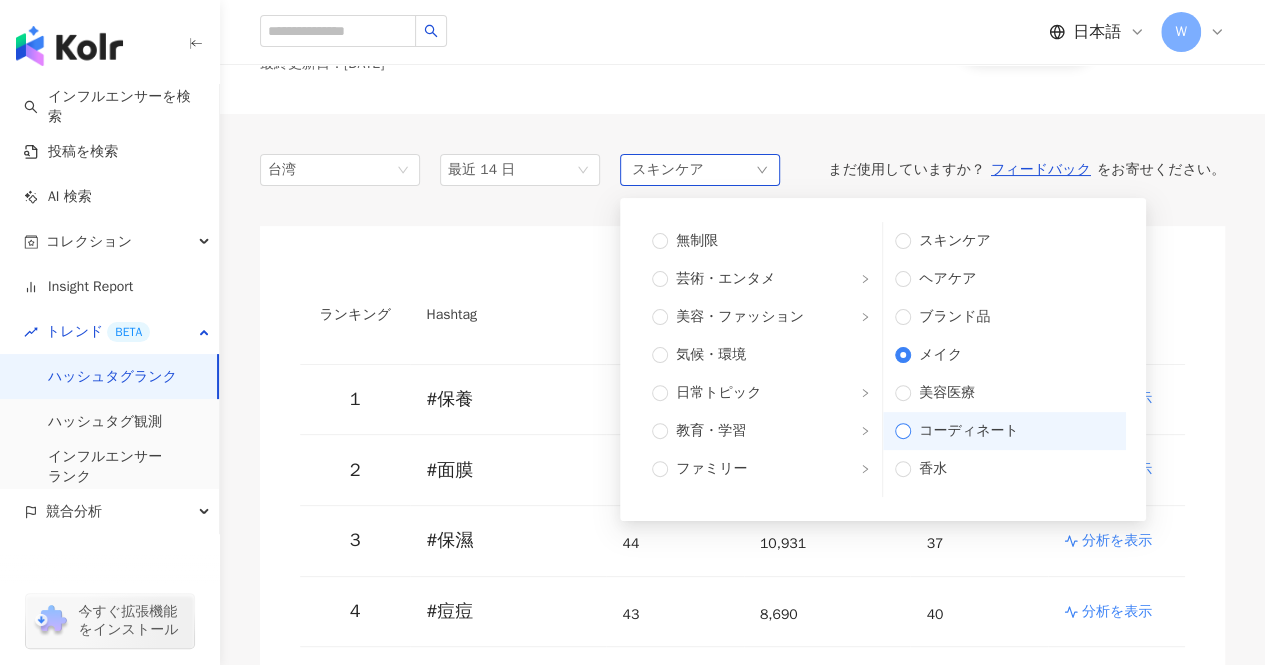 click on "コーディネート" at bounding box center [1004, 431] 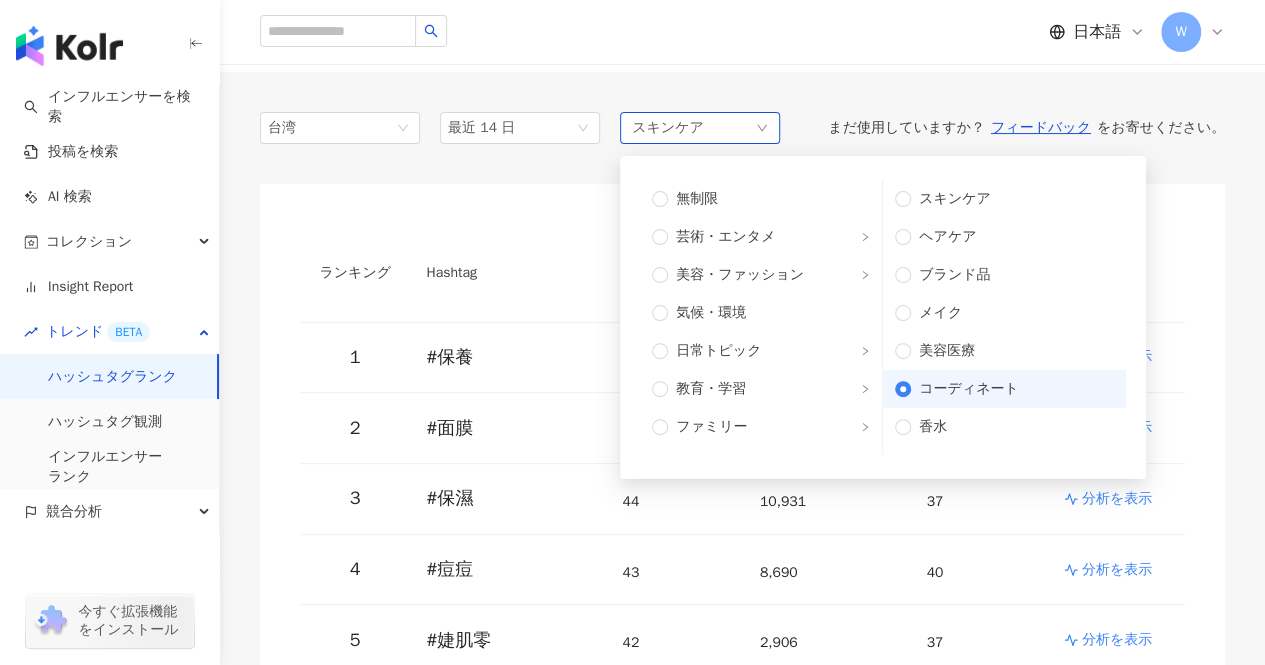 scroll, scrollTop: 200, scrollLeft: 0, axis: vertical 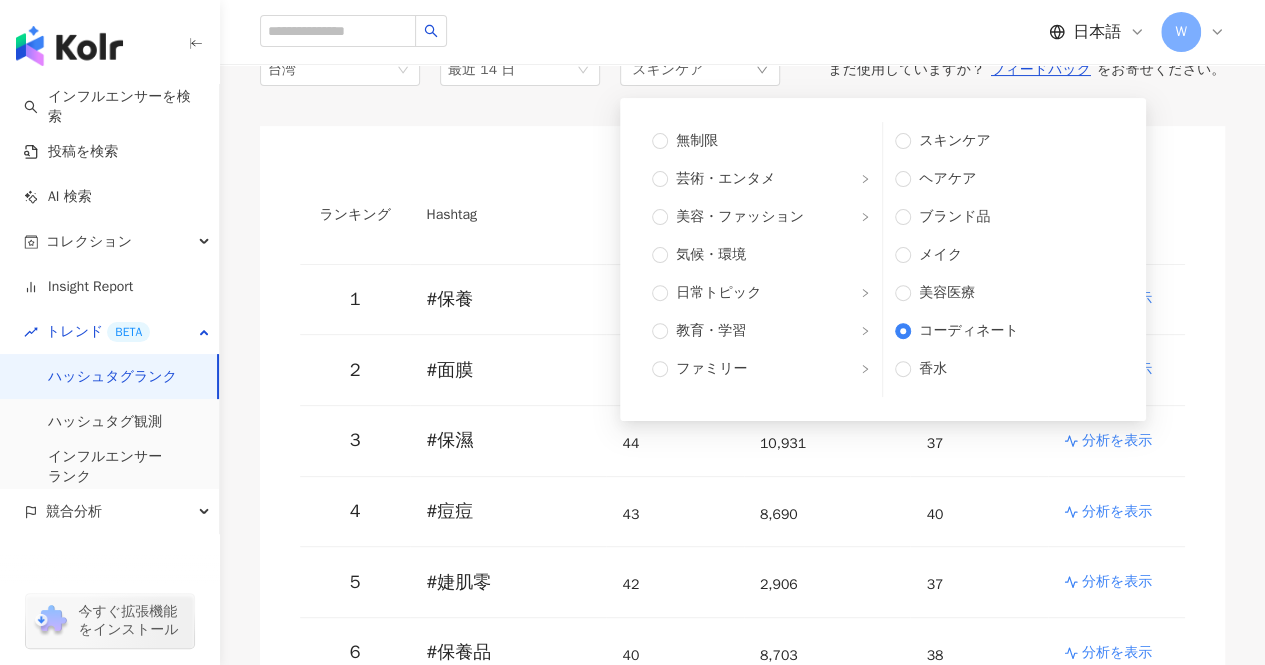 click on "台湾 最近 14 日 スキンケア 無制限 芸術・エンタメ 美容・ファッション 気候・環境 日常トピック 教育・学習 ファミリー ファイナンス グルメ 占い ゲーム 法律・社会 ライフスタイル エンタメ 医療・健康 ペット 撮影 恋愛 宗教 商品販売 スポーツ テクノロジー 車・バイク 旅行 成人 スキンケア ヘアケア ブランド品 メイク 美容医療 コーディネート 香水 まだ使用していますか？ フィードバック をお寄せください。 ランキング Hashtag メンションされたコンテンツ数 総エンゲージメント数 メンションしたインフルエンサー数 操作             1 # [HASHTAG] [NUMBER] [NUMBER] [NUMBER] 分析を表示 2 # [HASHTAG] [NUMBER] [NUMBER] [NUMBER] 分析を表示 3 # [HASHTAG] [NUMBER] [NUMBER] [NUMBER] 分析を表示 4 # [HASHTAG] [NUMBER] [NUMBER] [NUMBER] 分析を表示 5 # [HASHTAG] [NUMBER] [NUMBER] [NUMBER] 分析を表示 6 # [HASHTAG] [NUMBER] [NUMBER] [NUMBER] 分析を表示 7 # [HASHTAG] [NUMBER] [NUMBER] [NUMBER] 分析を表示" at bounding box center [742, 812] 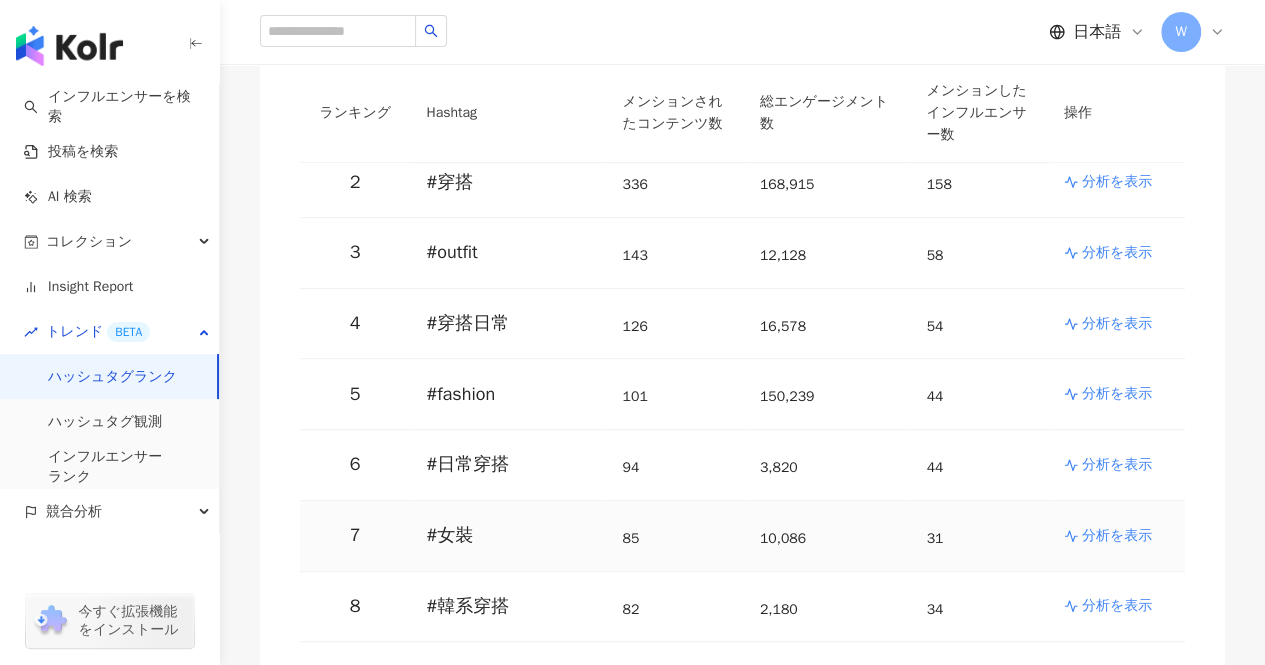 scroll, scrollTop: 100, scrollLeft: 0, axis: vertical 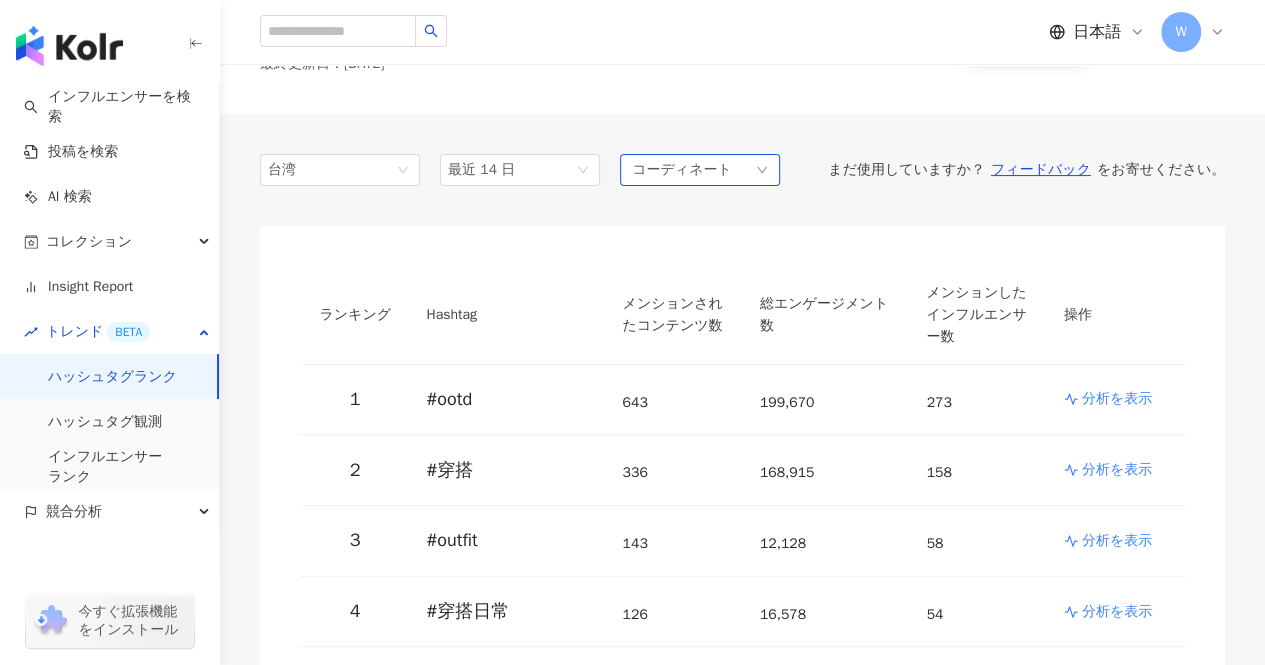 click on "コーディネート" at bounding box center [700, 170] 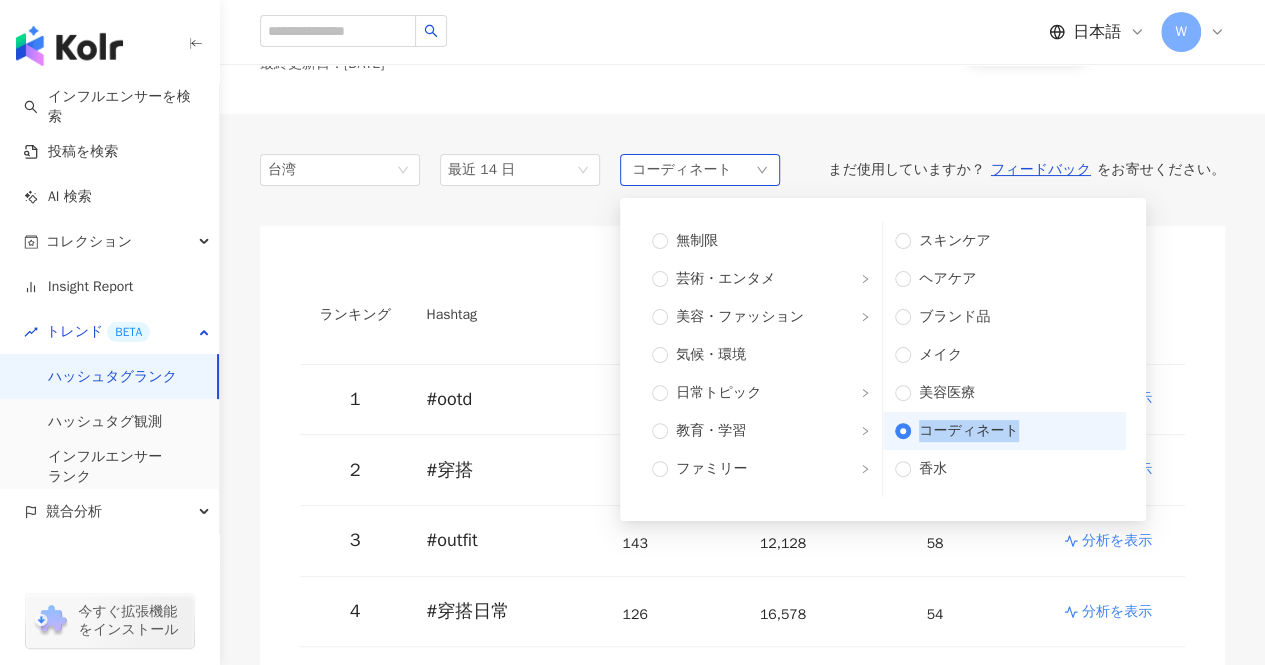 drag, startPoint x: 1000, startPoint y: 426, endPoint x: 918, endPoint y: 424, distance: 82.02438 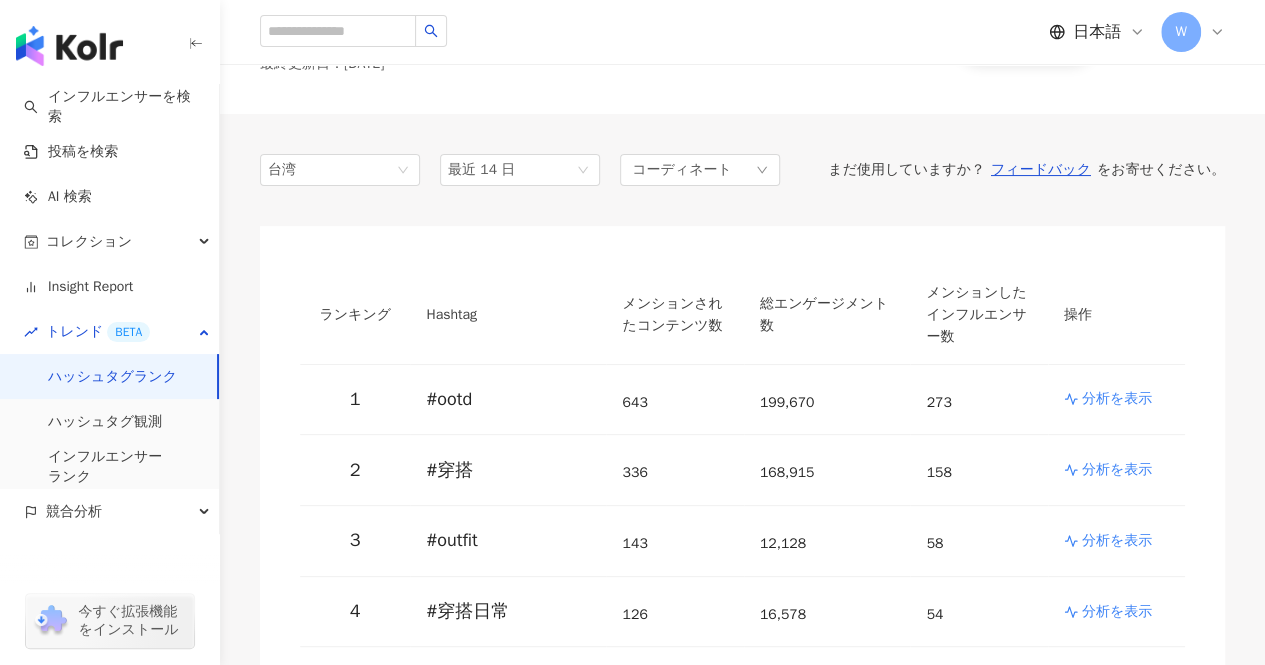 click on "ラグビー" at bounding box center [742, 39] 